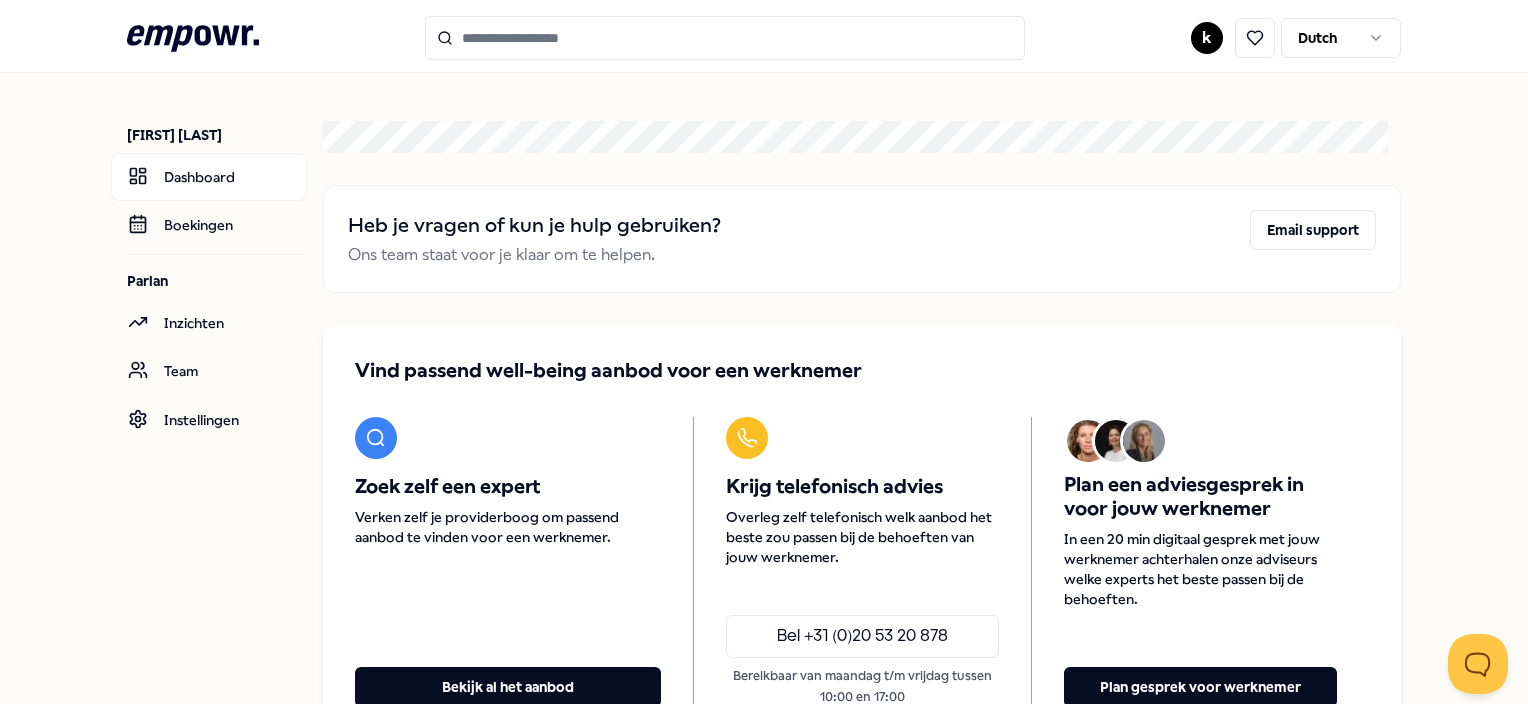 scroll, scrollTop: 0, scrollLeft: 0, axis: both 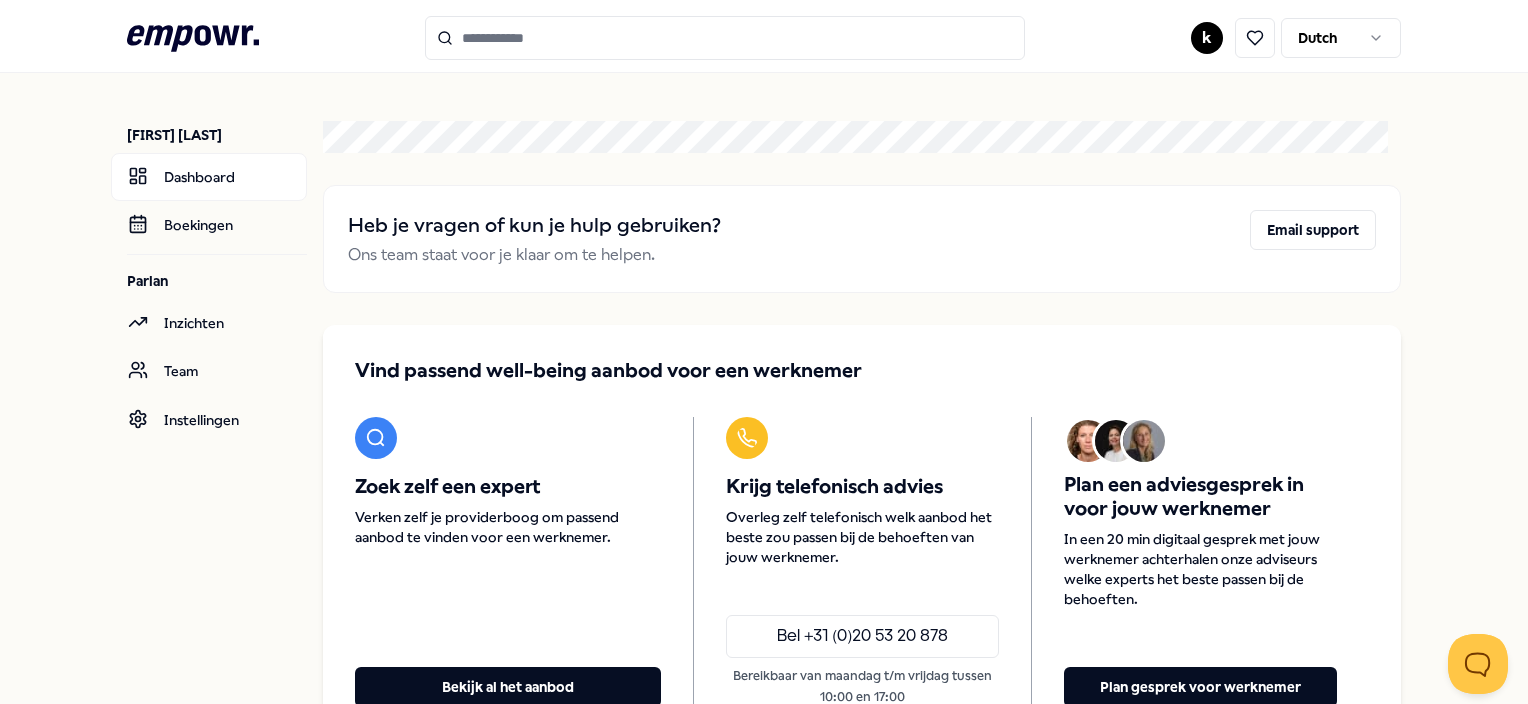 click on ".empowr-logo_svg__cls-1{fill:#03032f} k Dutch [FIRST] [LAST] Dashboard Boekingen Parlan Inzichten Team Instellingen Heb je vragen of kun je hulp gebruiken? Ons team staat voor je klaar om te helpen. Email support Vind passend well-being aanbod voor een werknemer Zoek zelf een expert Verken zelf je providerboog om passend aanbod te vinden voor een werknemer. Bekijk al het aanbod Krijg telefonisch advies Overleg zelf telefonisch welk aanbod het beste zou passen bij de behoeften van jouw werknemer. Bel [PHONE] Bereikbaar van maandag t/m vrijdag tussen 10:00 en 17:00 Plan een adviesgesprek in voor jouw werknemer In een 20 min digitaal gesprek met jouw werknemer achterhalen onze adviseurs welke experts het beste passen bij de behoeften. Plan gesprek voor werknemer Legal & Privacy" at bounding box center [764, 352] 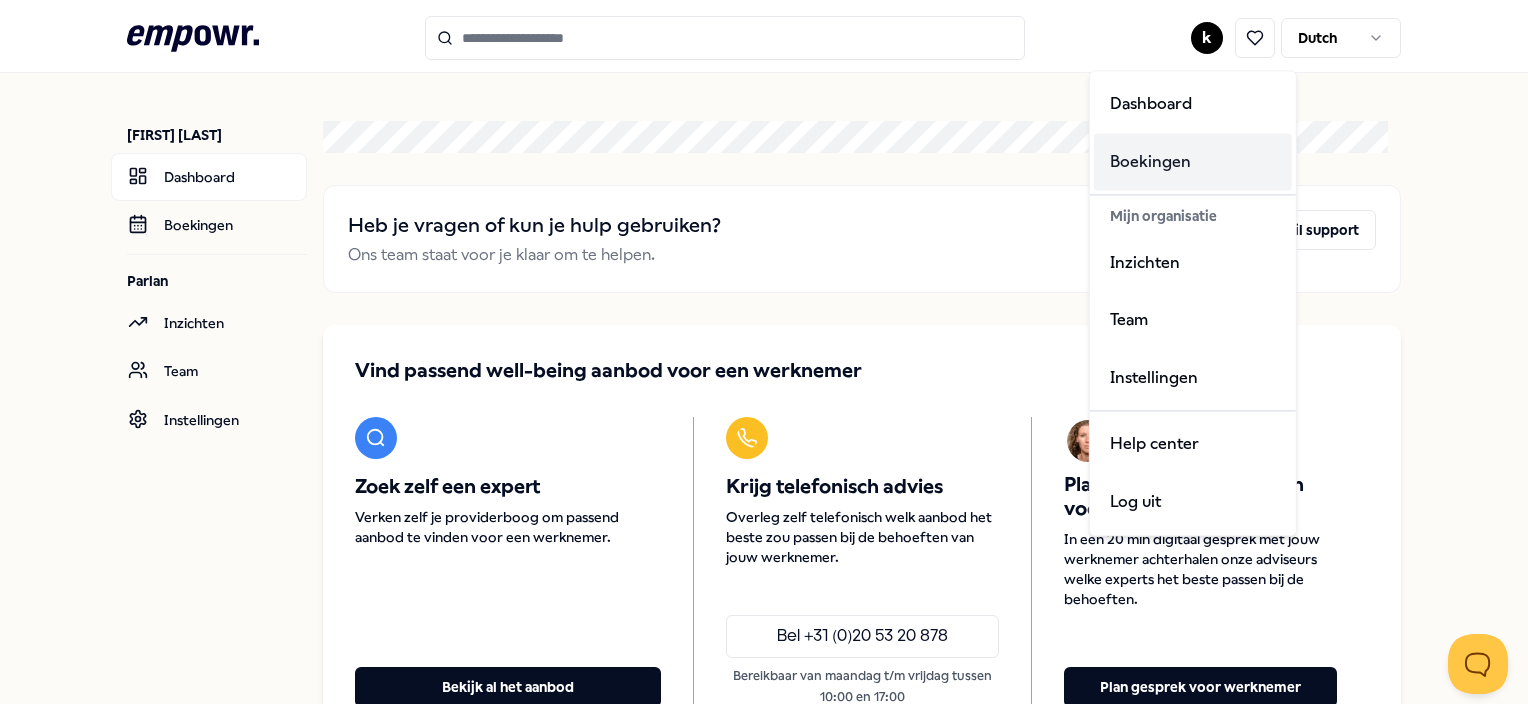 click on "Boekingen" at bounding box center (1193, 162) 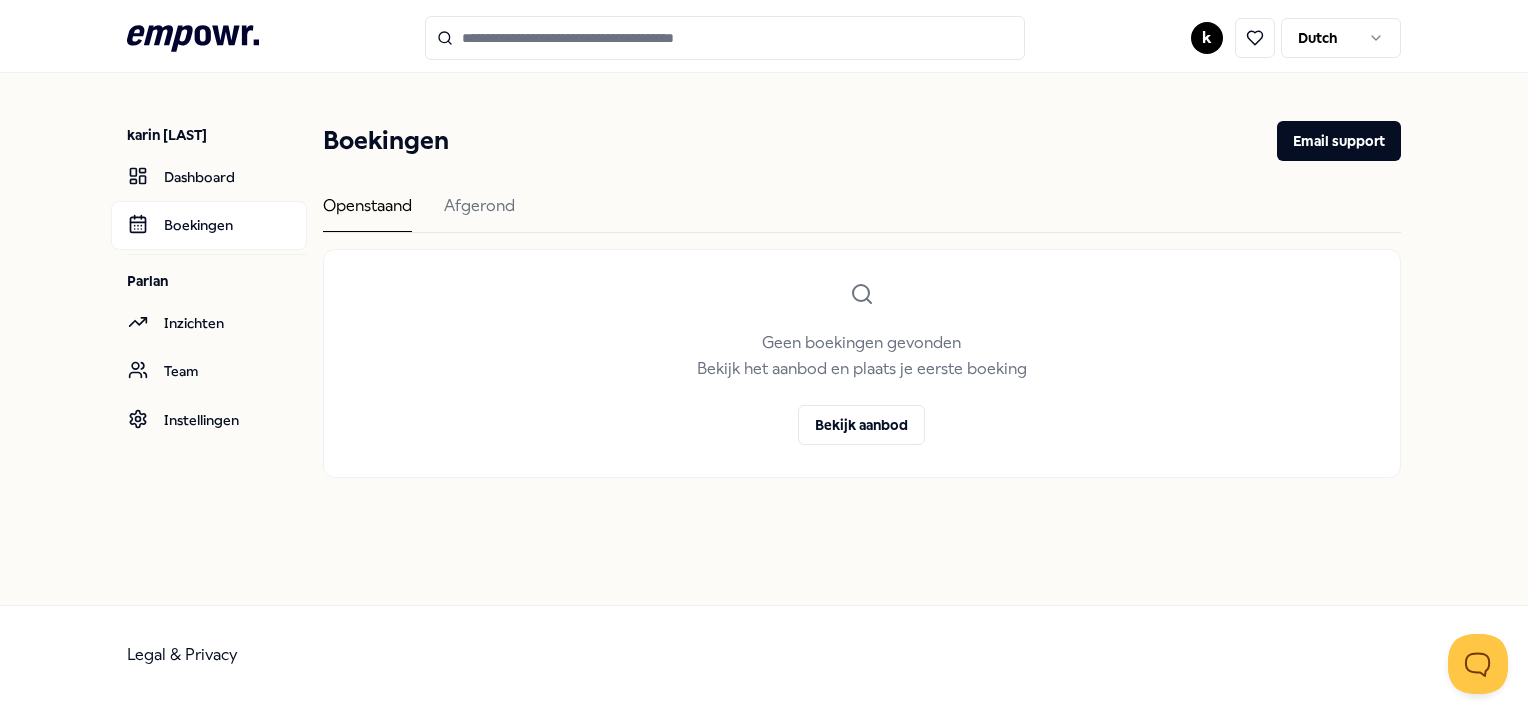 scroll, scrollTop: 0, scrollLeft: 0, axis: both 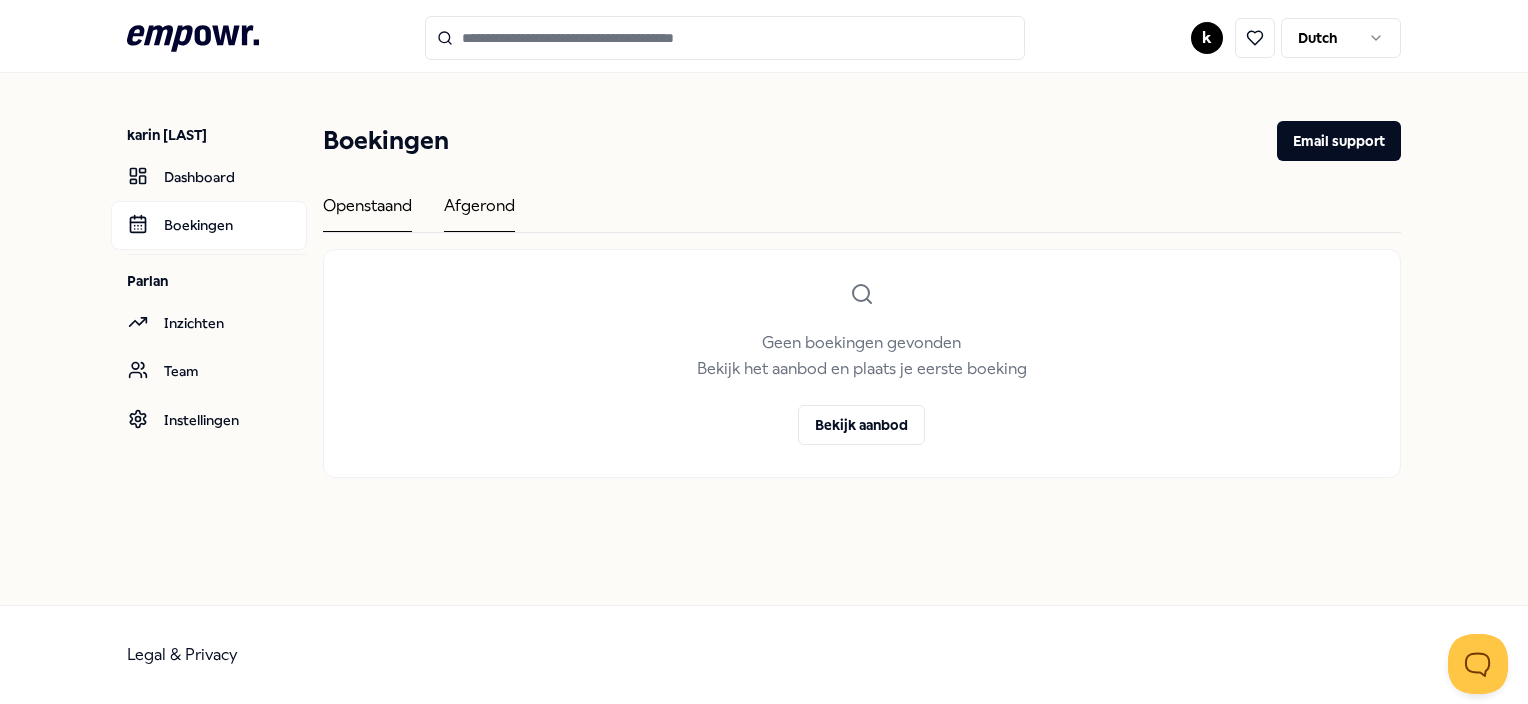 click on "Afgerond" at bounding box center [479, 212] 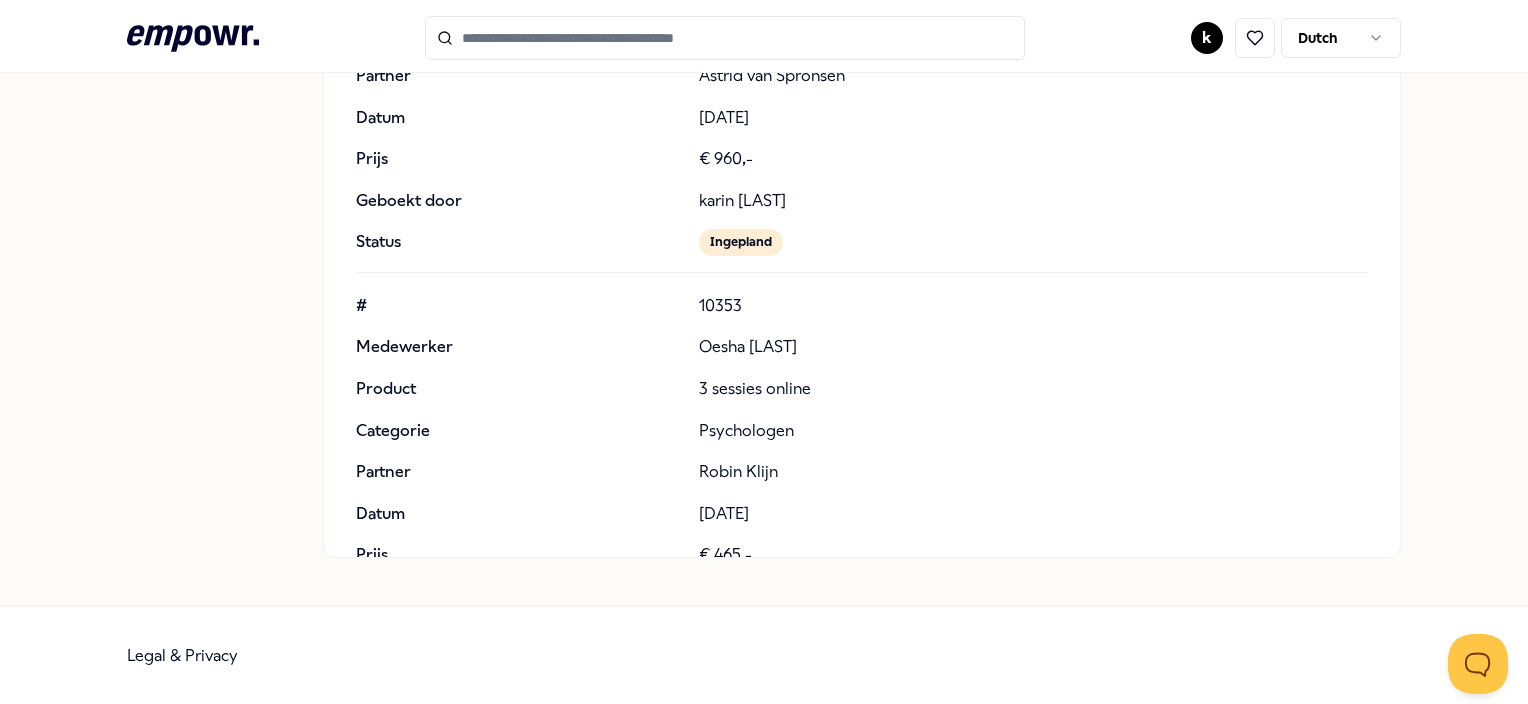 scroll, scrollTop: 0, scrollLeft: 0, axis: both 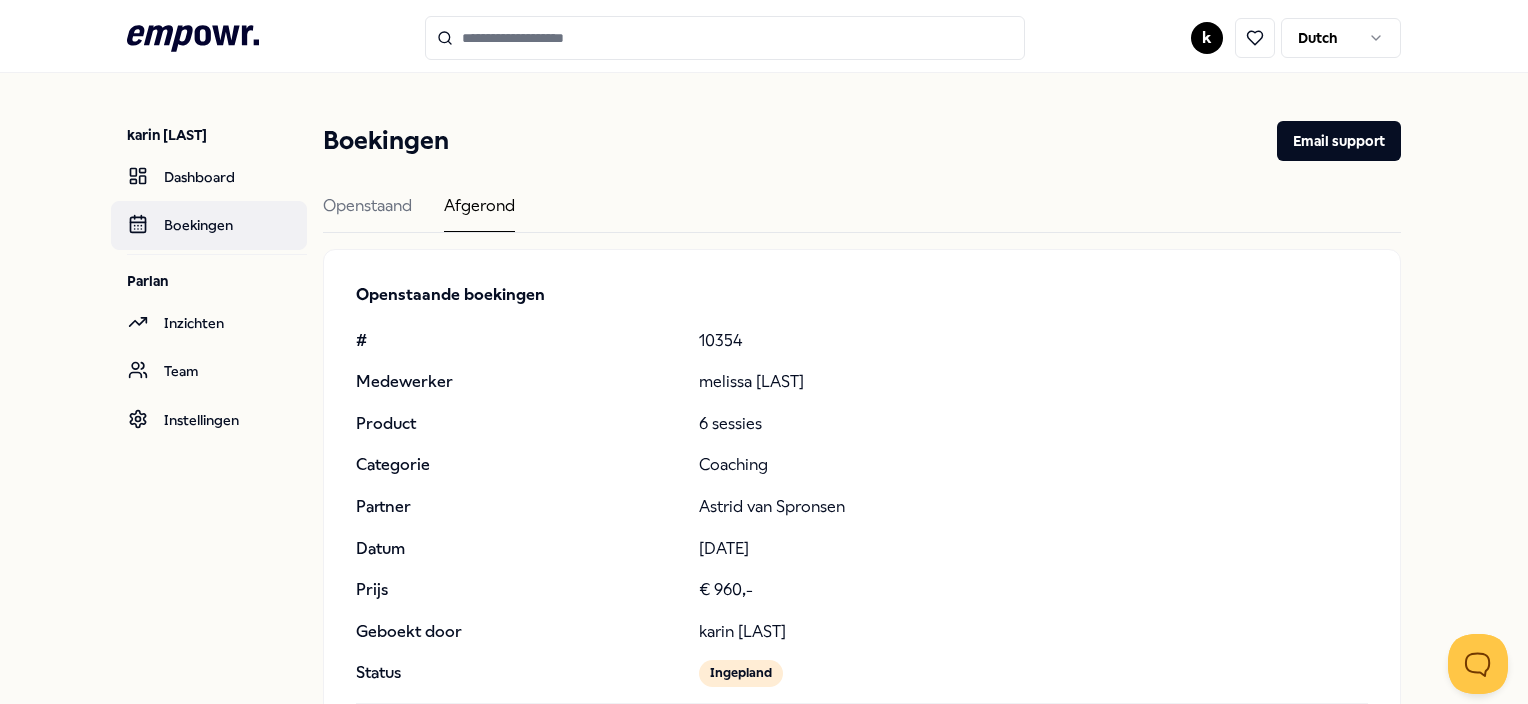 click on "Boekingen" at bounding box center (209, 225) 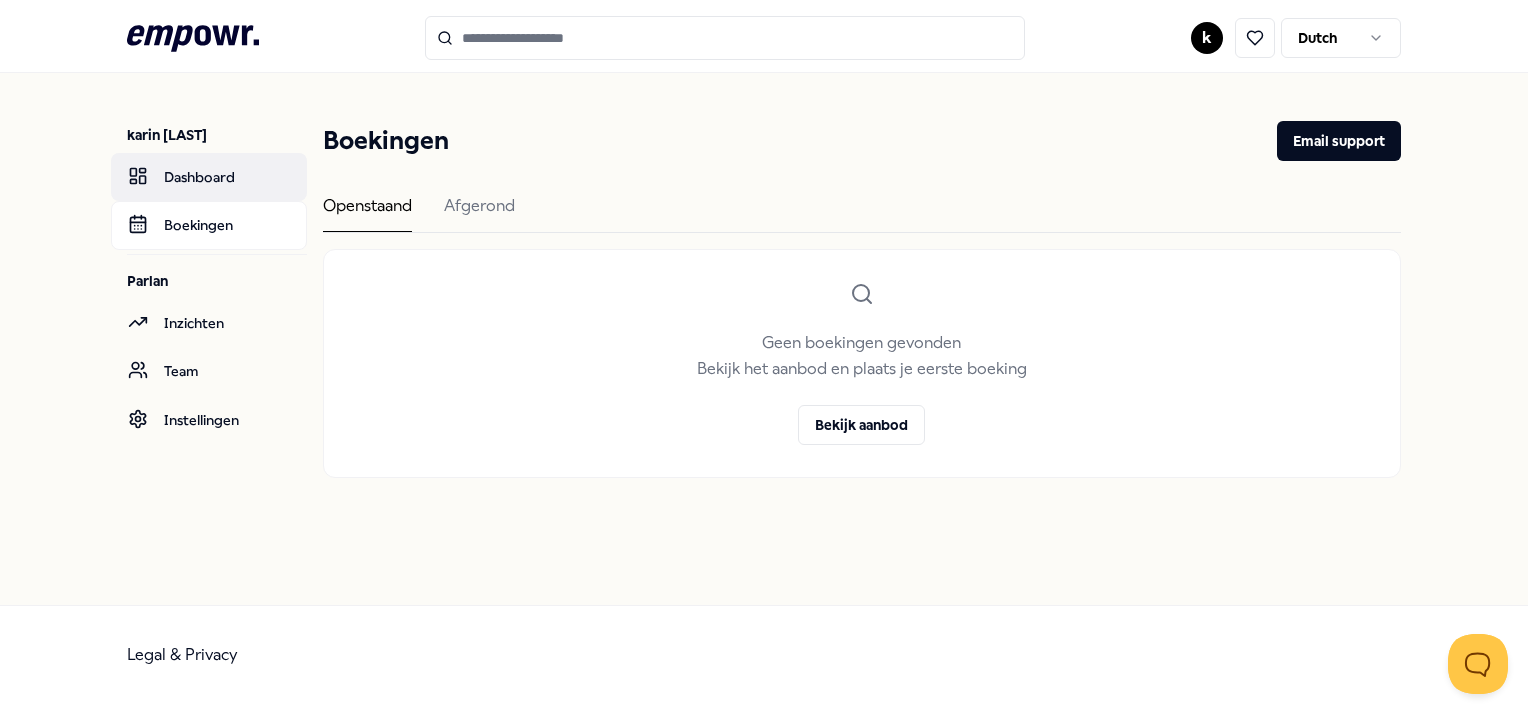 click on "Dashboard" at bounding box center [209, 177] 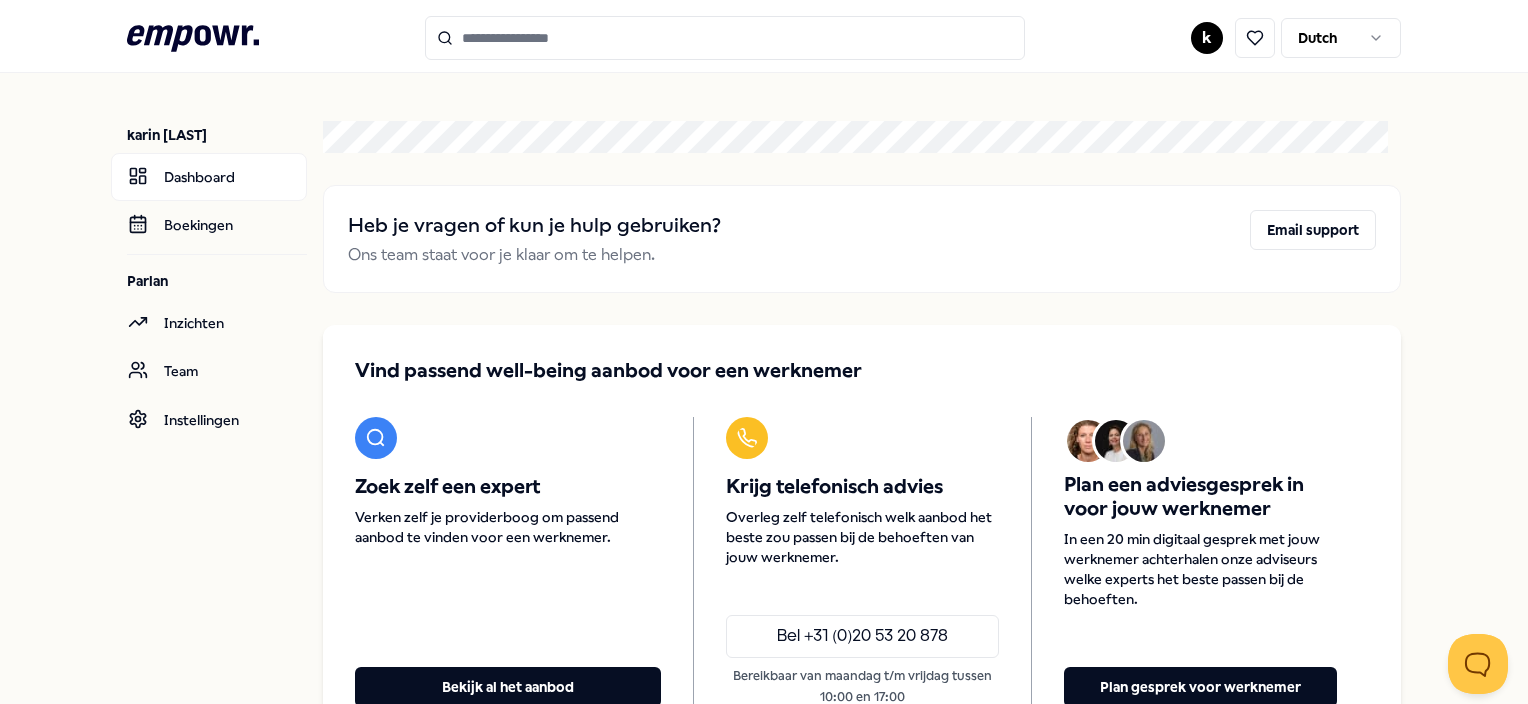 click on ".empowr-logo_svg__cls-1{fill:#03032f} k Dutch karin de beus Dashboard Boekingen Parlan Inzichten Team Instellingen Heb je vragen of kun je hulp gebruiken? Ons team staat voor je klaar om te helpen. Email support Vind passend well-being aanbod voor een werknemer Zoek zelf een expert Verken zelf je providerboog om passend aanbod te vinden voor een werknemer. Bekijk al het aanbod Krijg telefonisch advies Overleg zelf telefonisch welk aanbod het beste zou passen bij de behoeften van jouw werknemer. Bel +31 (0)20 53 20 878 Bereikbaar van maandag t/m vrijdag tussen 10:00 en 17:00 Plan een adviesgesprek in voor jouw werknemer In een 20 min digitaal gesprek met jouw werknemer achterhalen onze adviseurs welke experts het beste passen bij de behoeften. Plan gesprek voor werknemer Legal & Privacy" at bounding box center [764, 352] 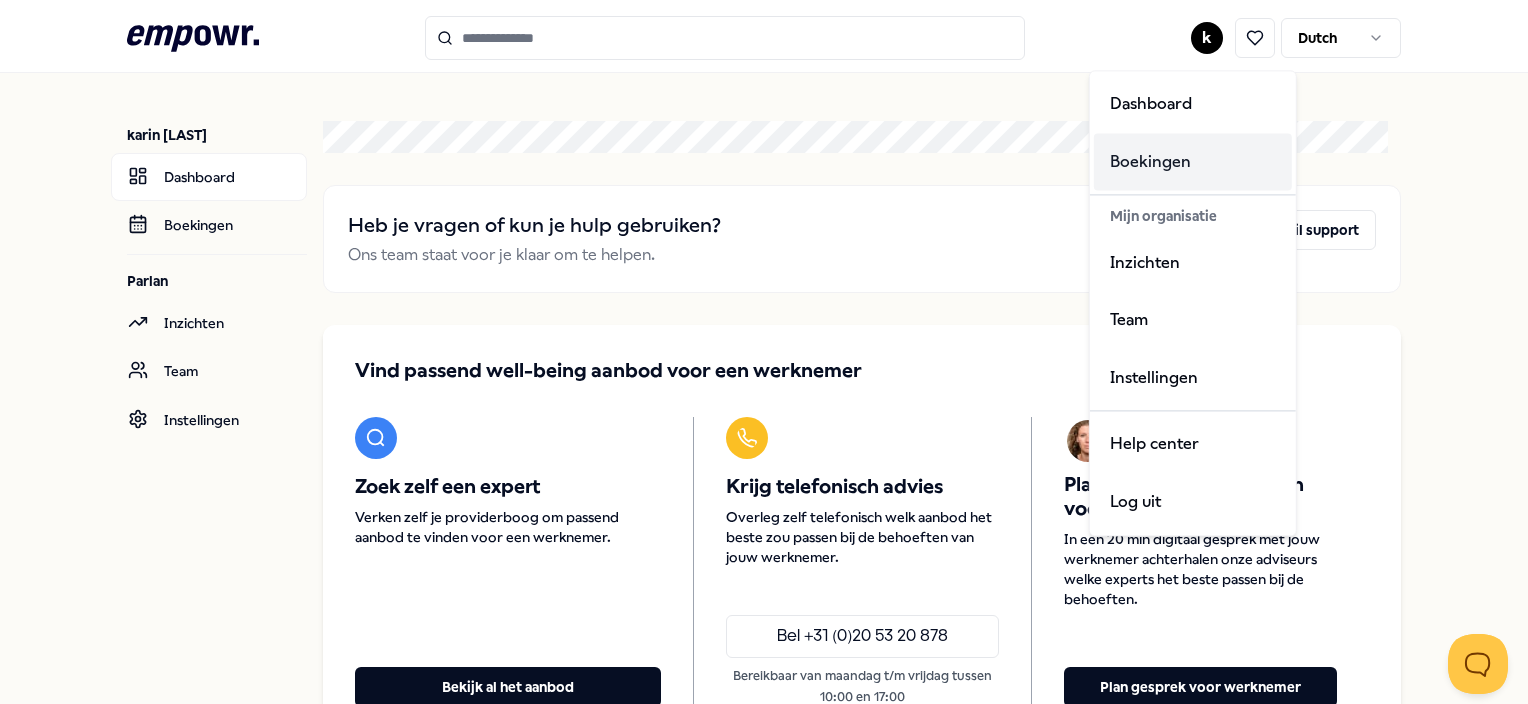 click on "Boekingen" at bounding box center (1193, 162) 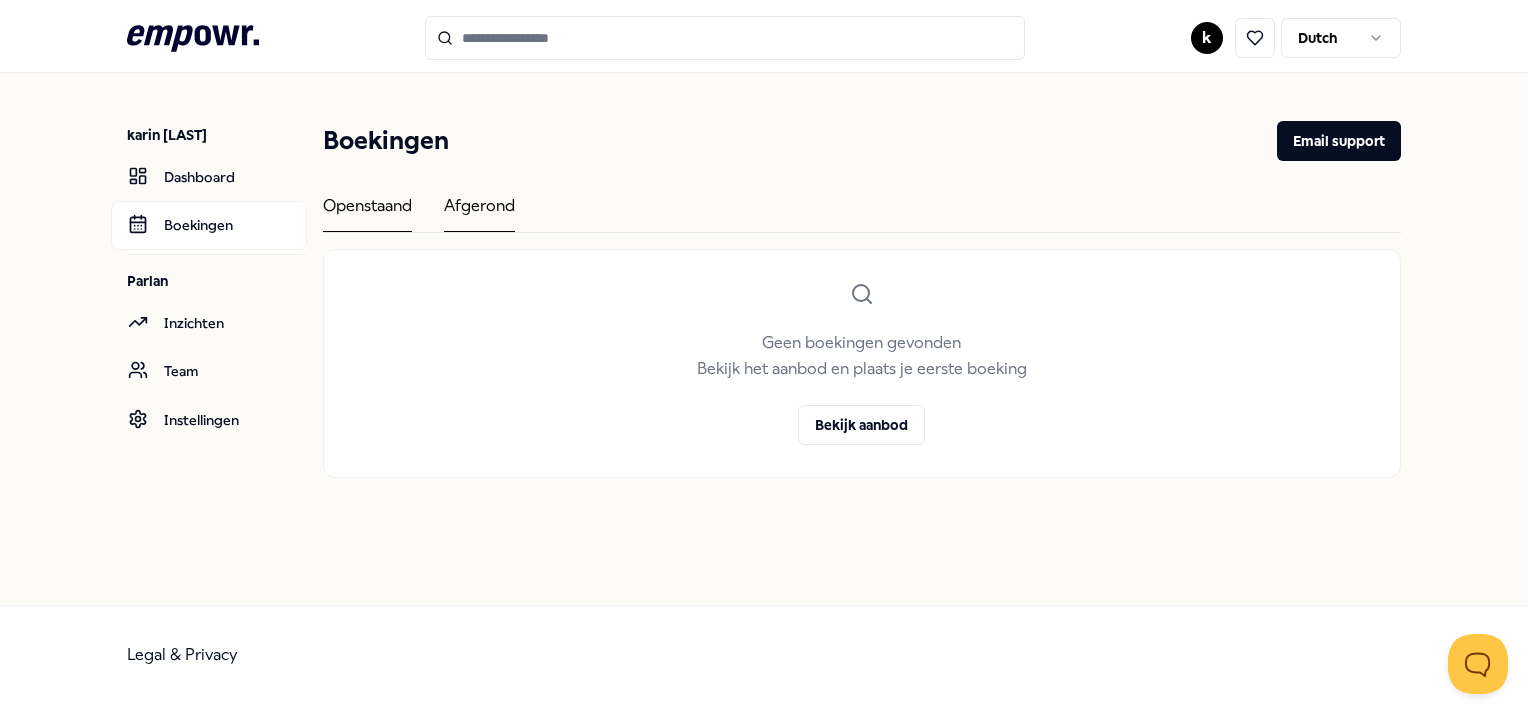 click on "Afgerond" at bounding box center (479, 212) 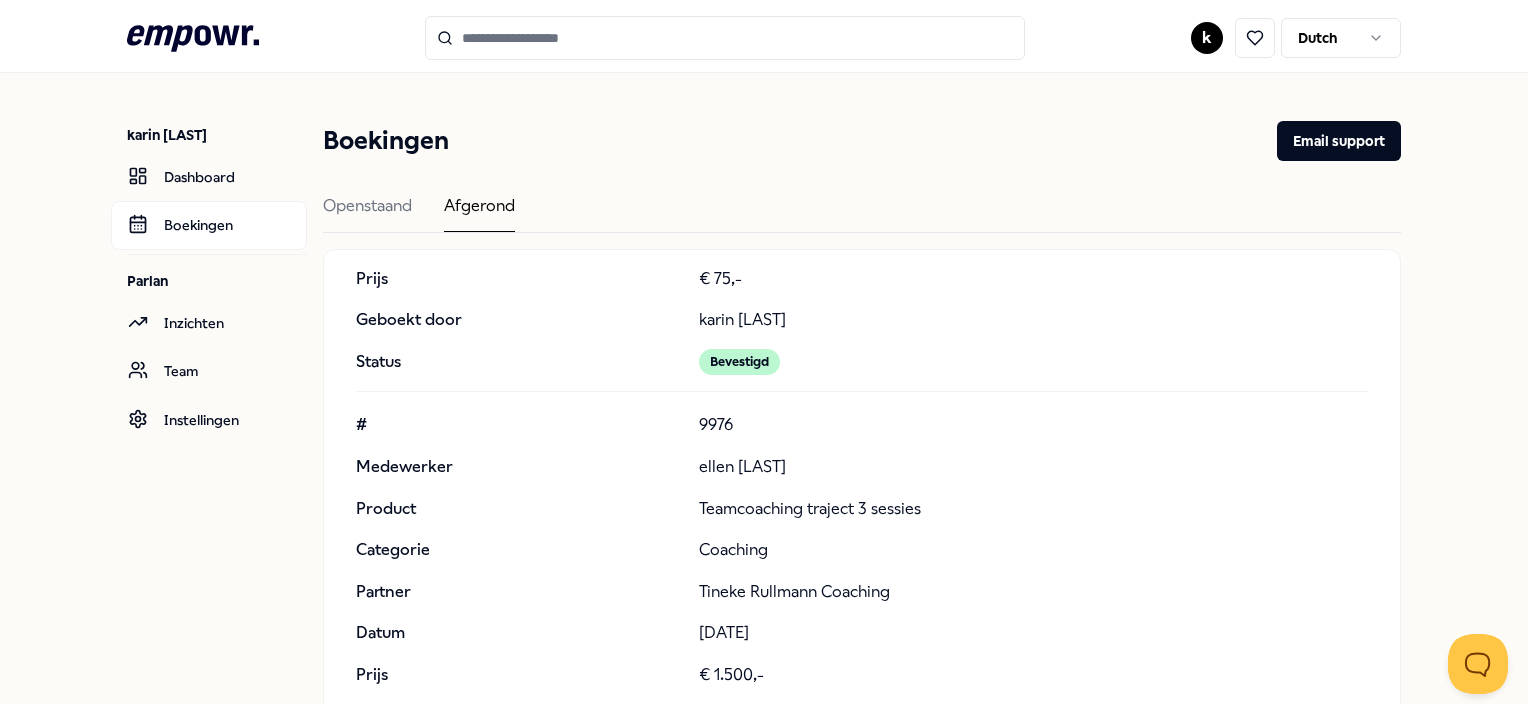 scroll, scrollTop: 1600, scrollLeft: 0, axis: vertical 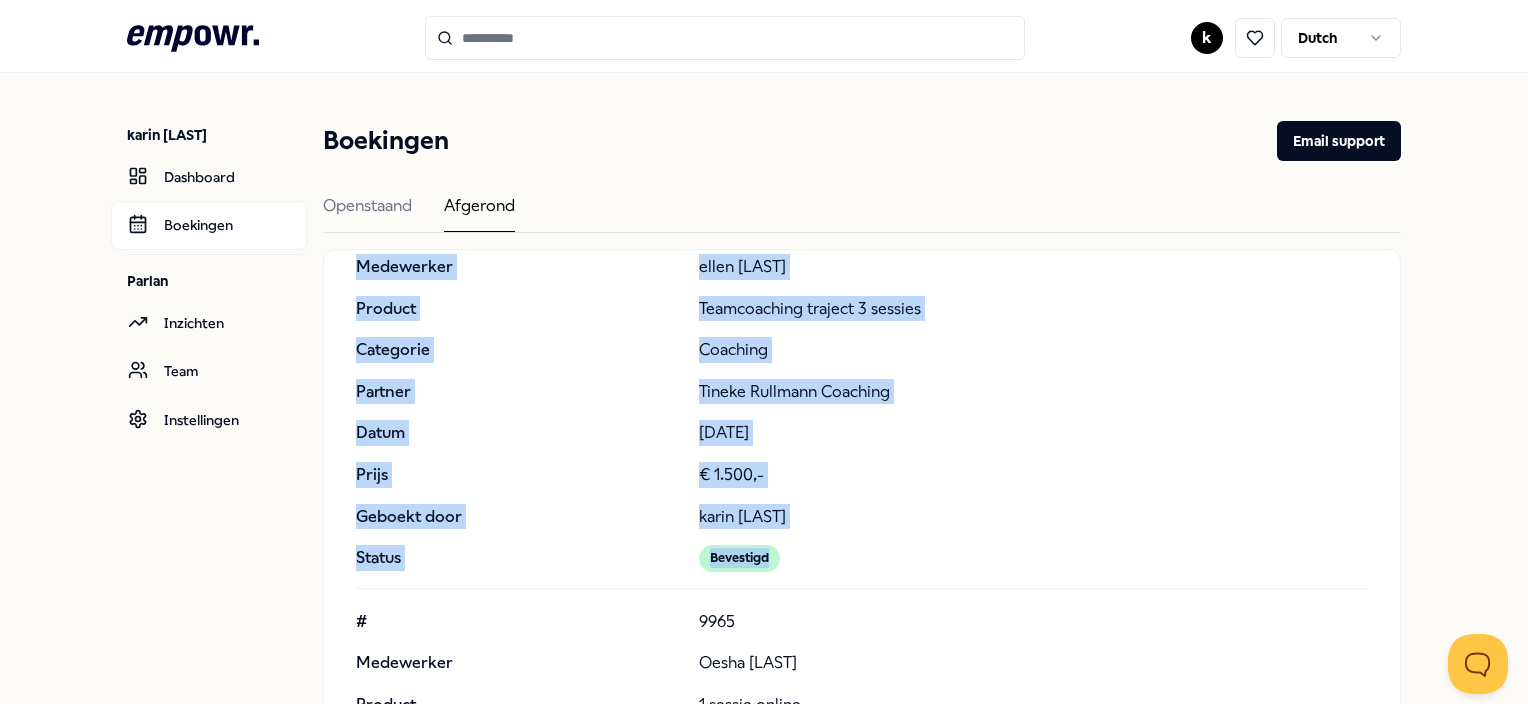 drag, startPoint x: 349, startPoint y: 309, endPoint x: 822, endPoint y: 568, distance: 539.268 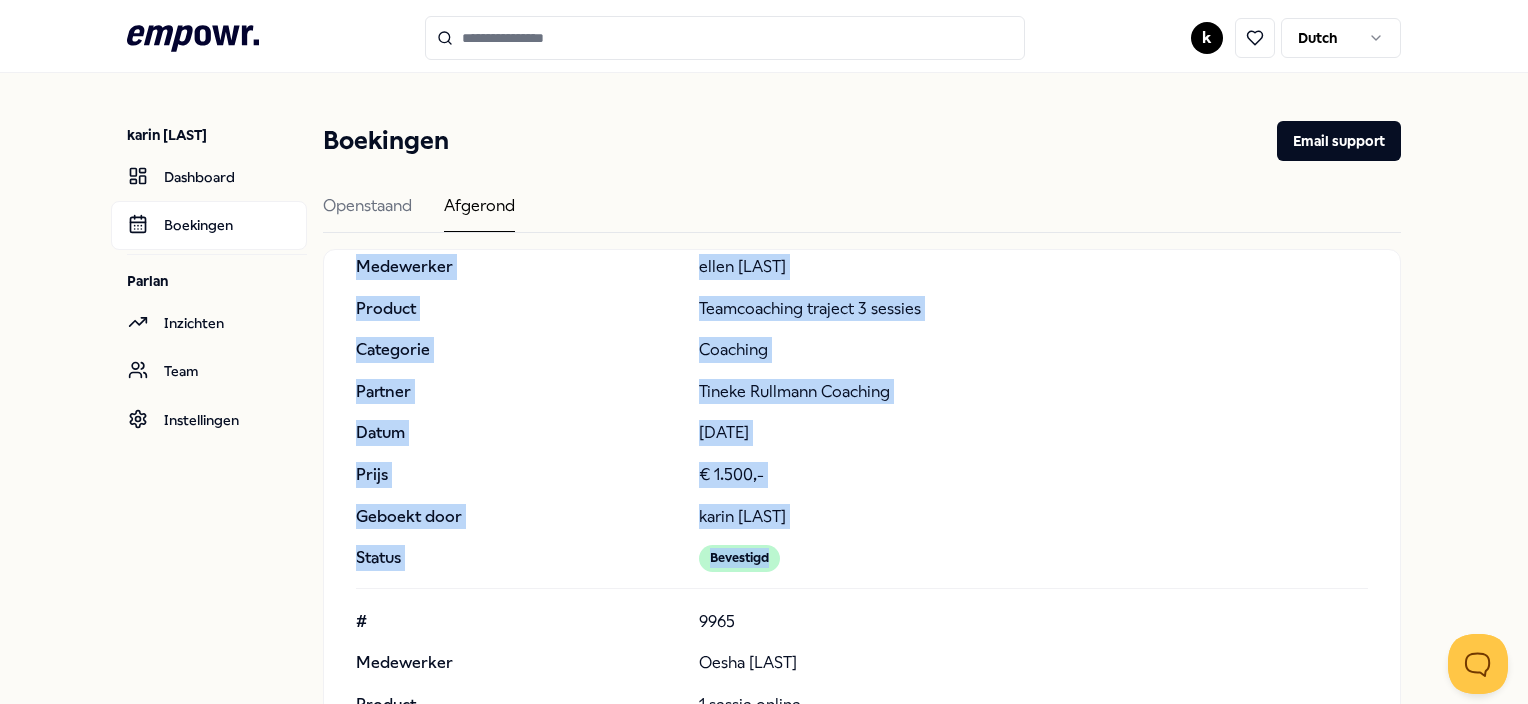 drag, startPoint x: 822, startPoint y: 568, endPoint x: 731, endPoint y: 462, distance: 139.70326 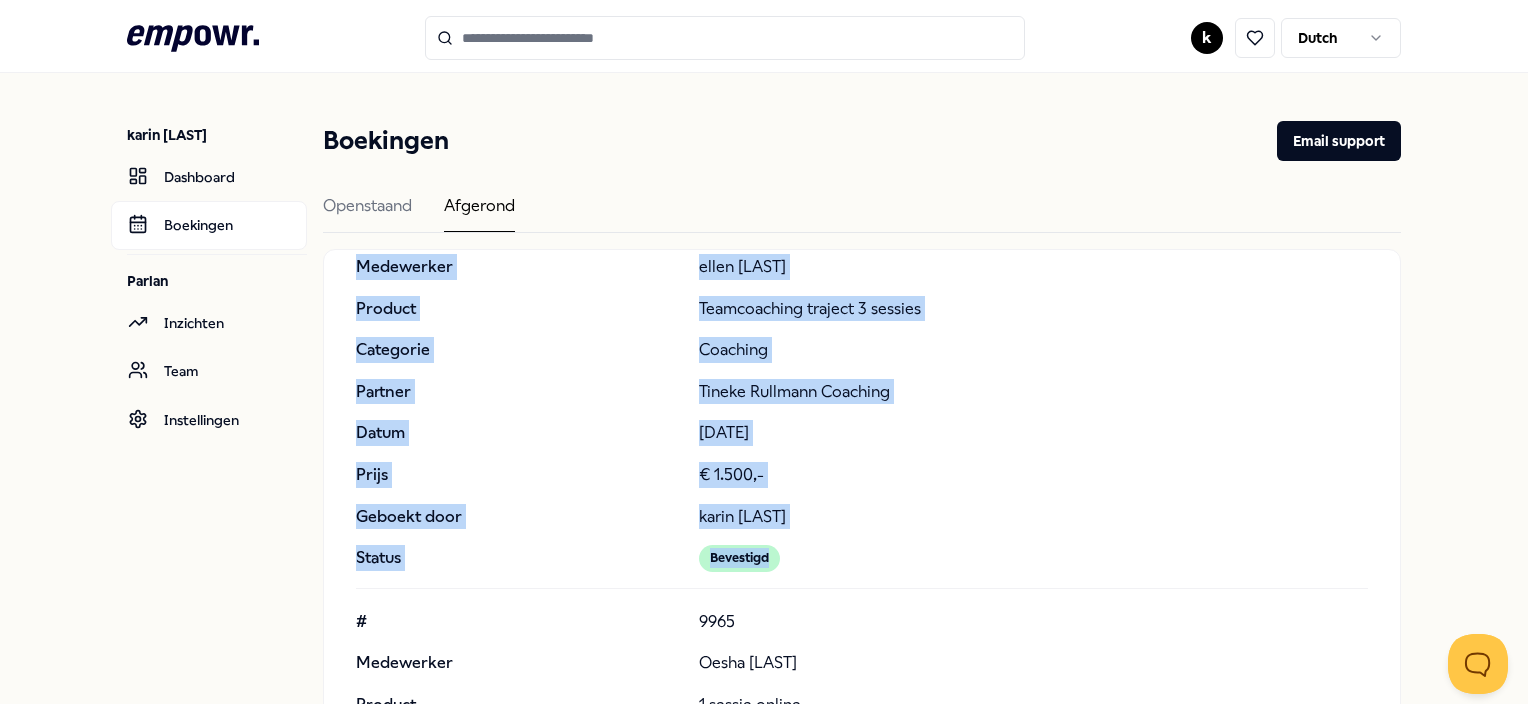 click on "Bevestigd" at bounding box center (1033, 558) 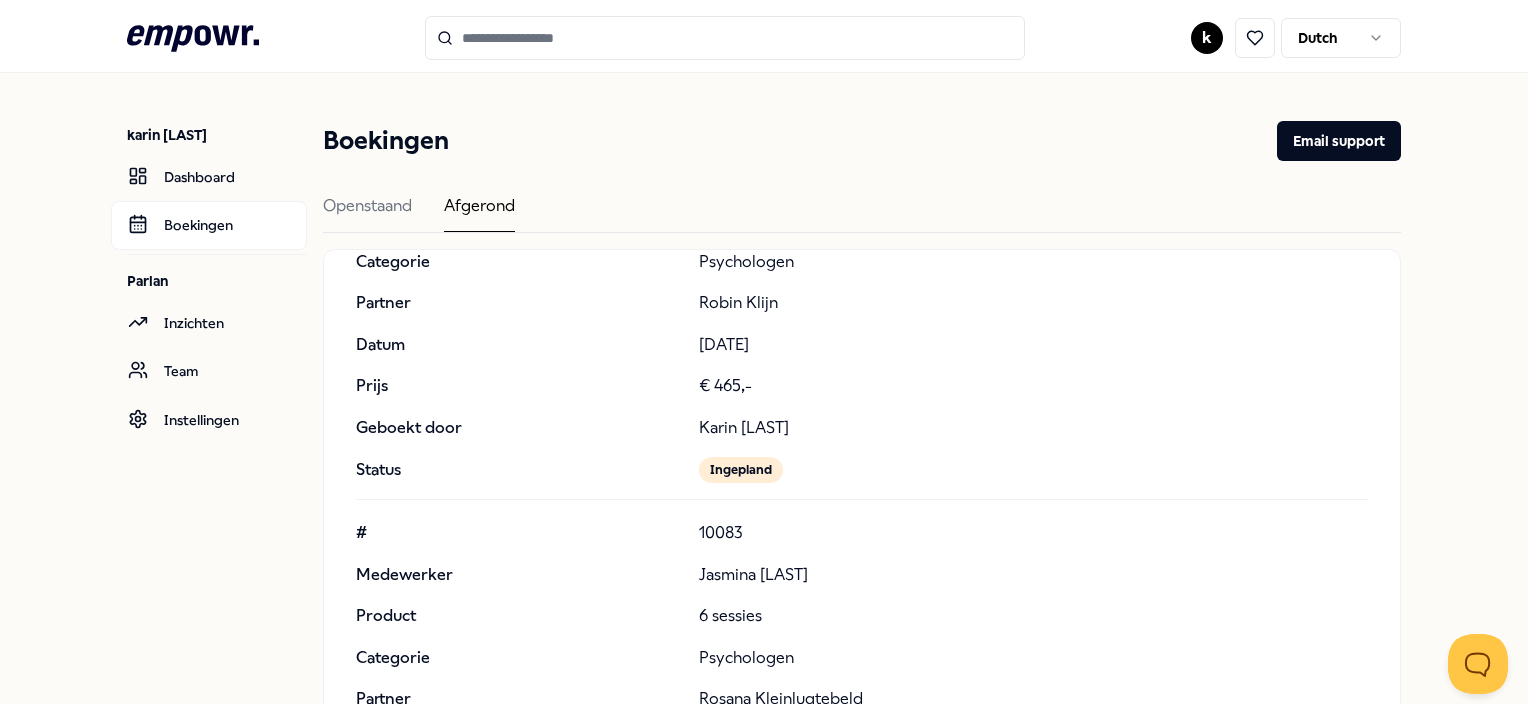 scroll, scrollTop: 200, scrollLeft: 0, axis: vertical 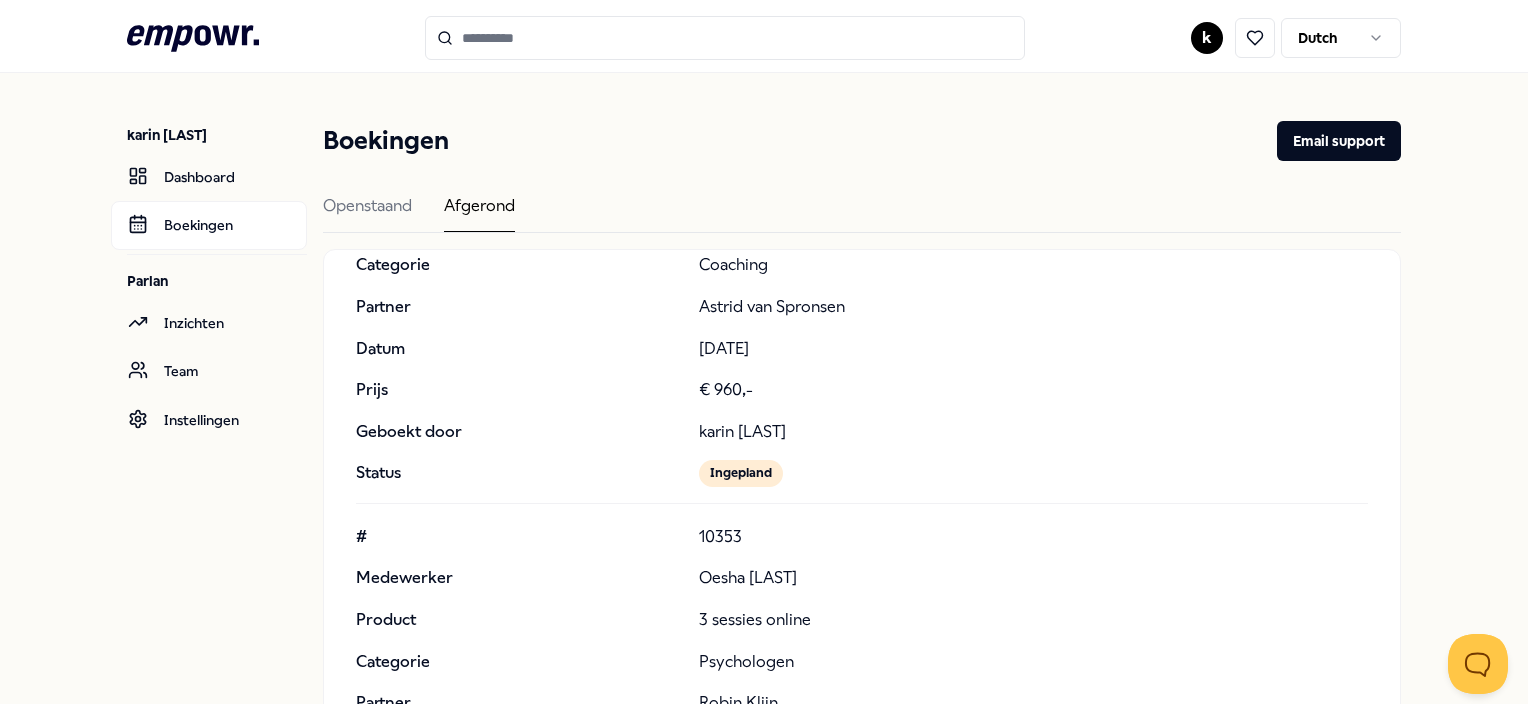 click on ".empowr-logo_svg__cls-1{fill:#03032f} k Dutch karin de beus Dashboard Boekingen Parlan Inzichten Team Instellingen Boekingen Email support Openstaand Afgerond Openstaande boekingen # 10354 Medewerker melissa lont Product  6  sessies  Categorie Coaching Partner Astrid van Spronsen Datum 22-07-2025 Prijs € 960,- Geboekt door karin de beus Status Ingepland # 10353 Medewerker Oesha van Dijk Product 3 sessies online Categorie Psychologen Partner Robin Klijn Datum 22-07-2025 Prijs € 465,- Geboekt door Karin van Aken Status Ingepland # 10083 Medewerker Jasmina Beemsterboer  Product 6 sessies  Categorie Psychologen Partner Rosana Kleinlugtebeld Datum 07-07-2025 Prijs € 1.380,- Geboekt door Karin van Aken Status Bevestigd # 10032 Medewerker null null Product Custom Package Categorie unknown Partner Custom Product Datum 03-07-2025 Prijs € 75,- Geboekt door karin de beus Status Bevestigd # 9976 Medewerker ellen  van emmerik Product Teamcoaching traject 3 sessies  Categorie Coaching Partner Datum 01-07-2025 #" at bounding box center [764, 352] 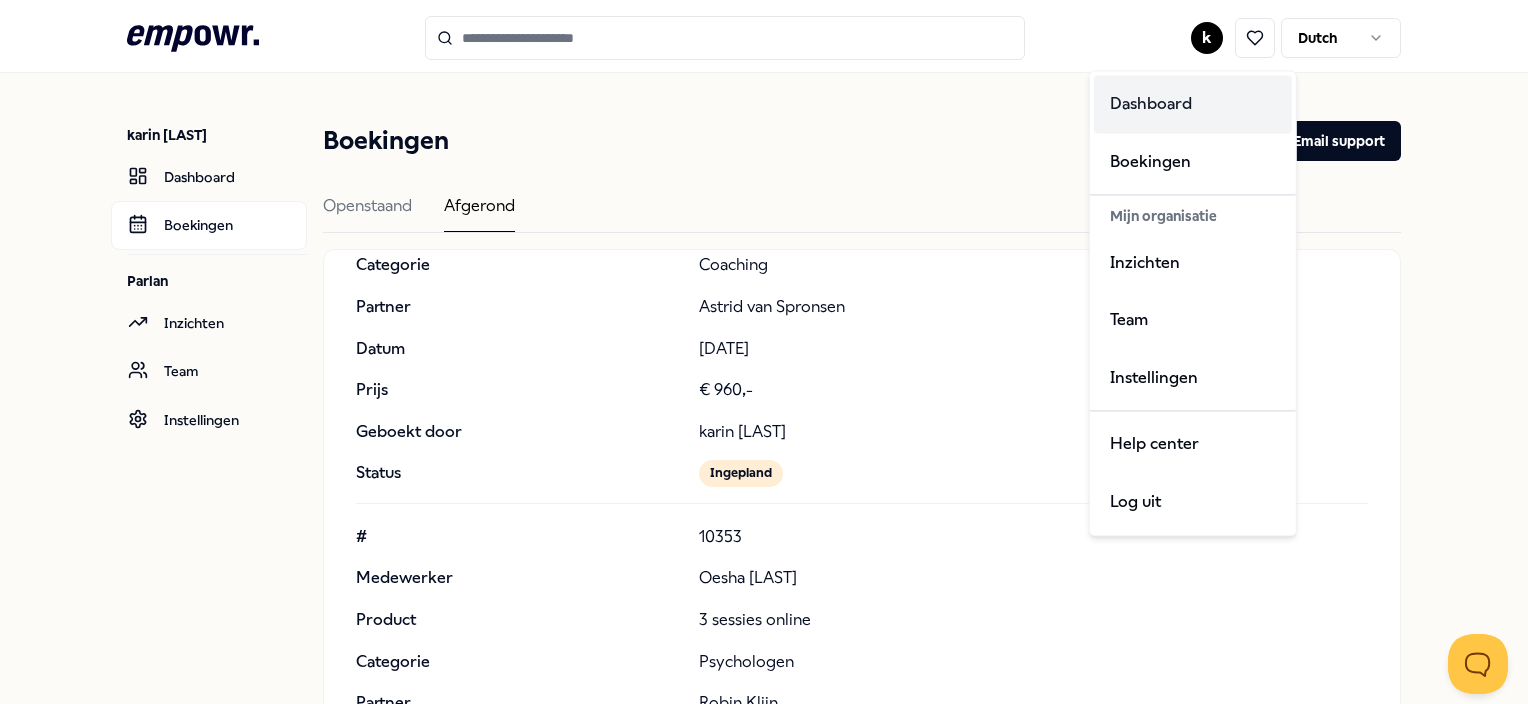 click on "Dashboard" at bounding box center (1193, 104) 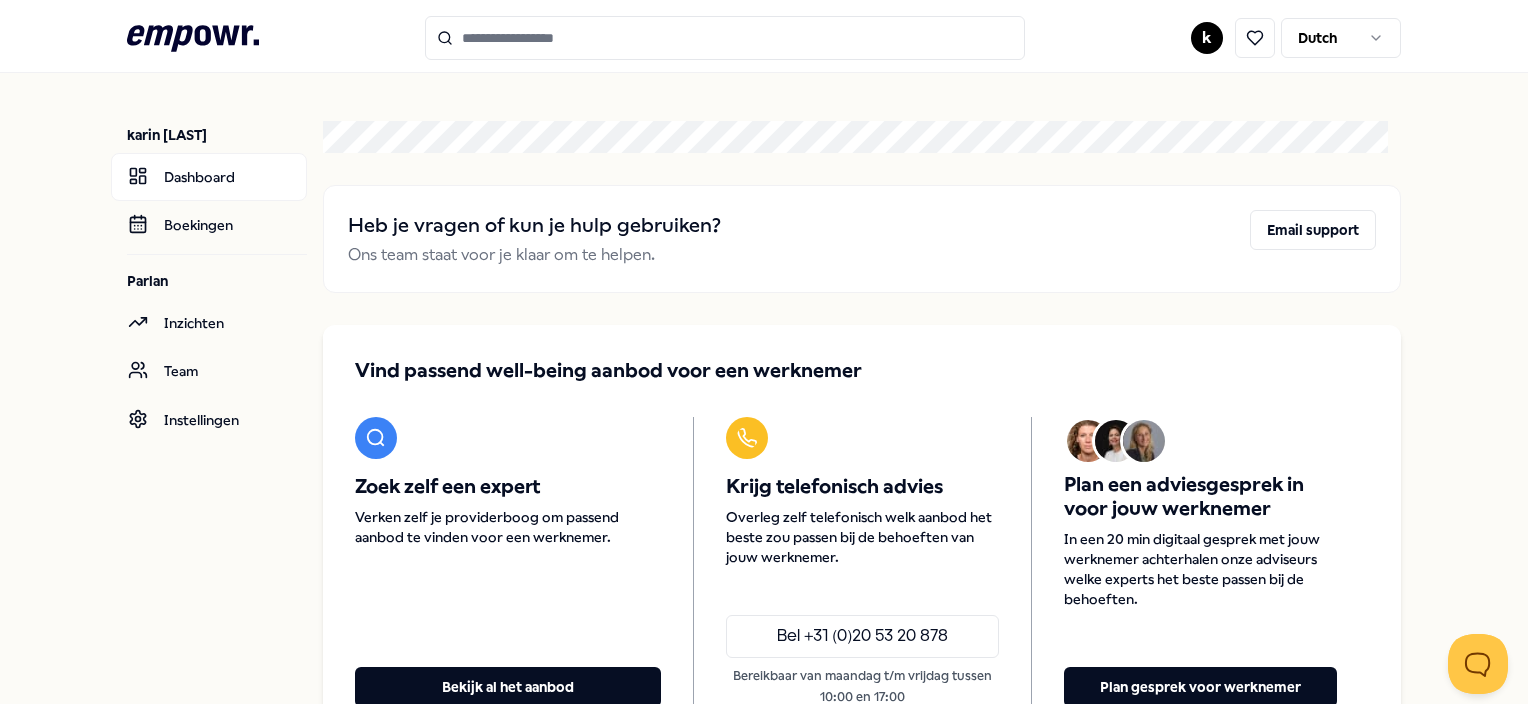 scroll, scrollTop: 100, scrollLeft: 0, axis: vertical 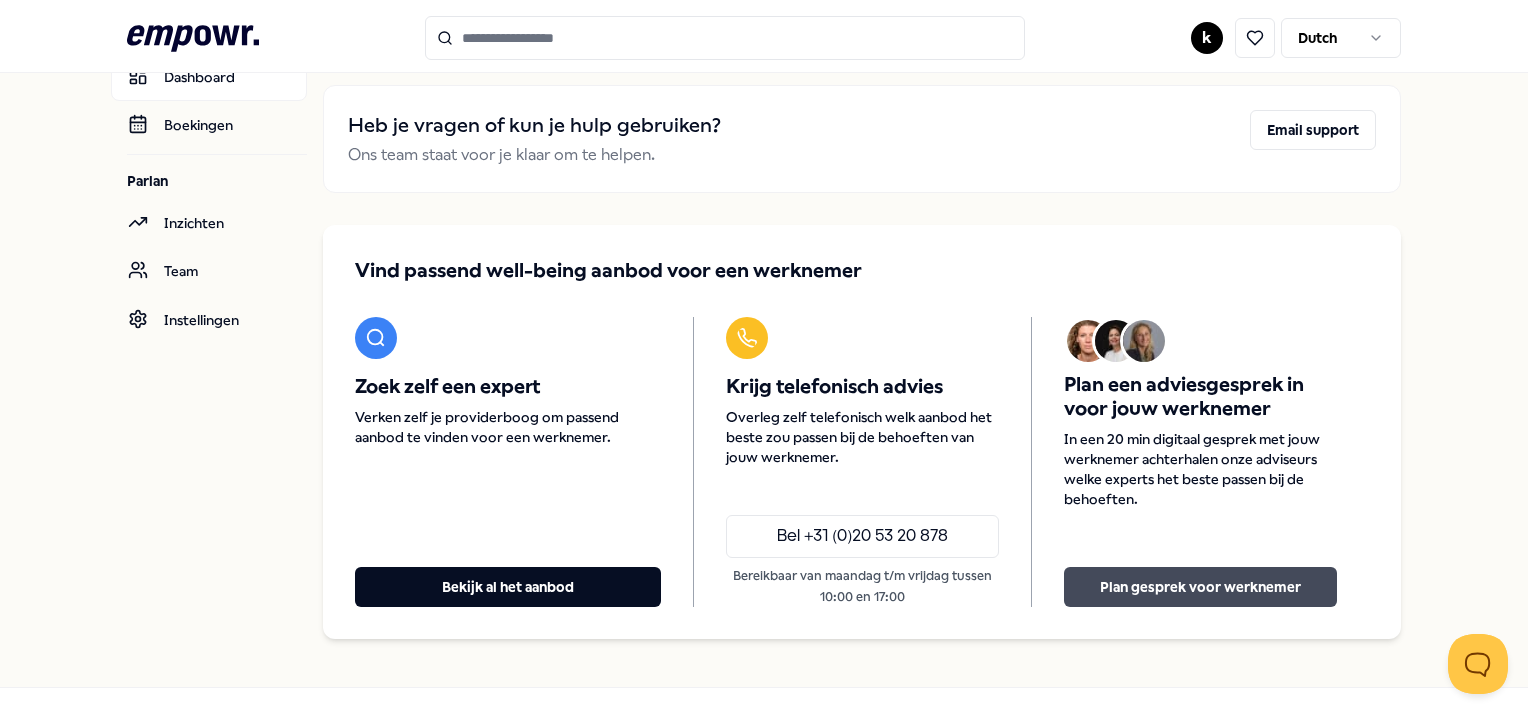 click on "Plan gesprek voor werknemer" at bounding box center [1200, 587] 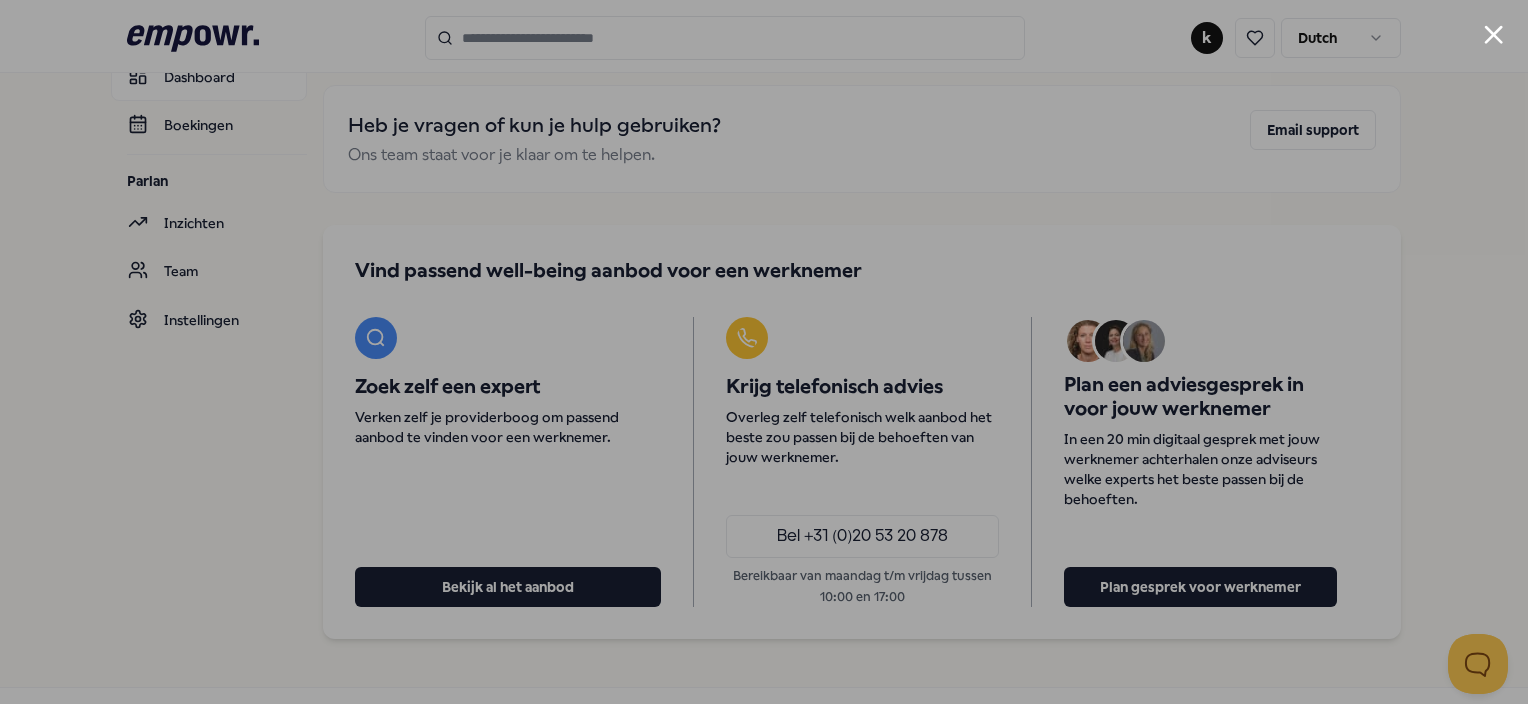 click at bounding box center [764, 352] 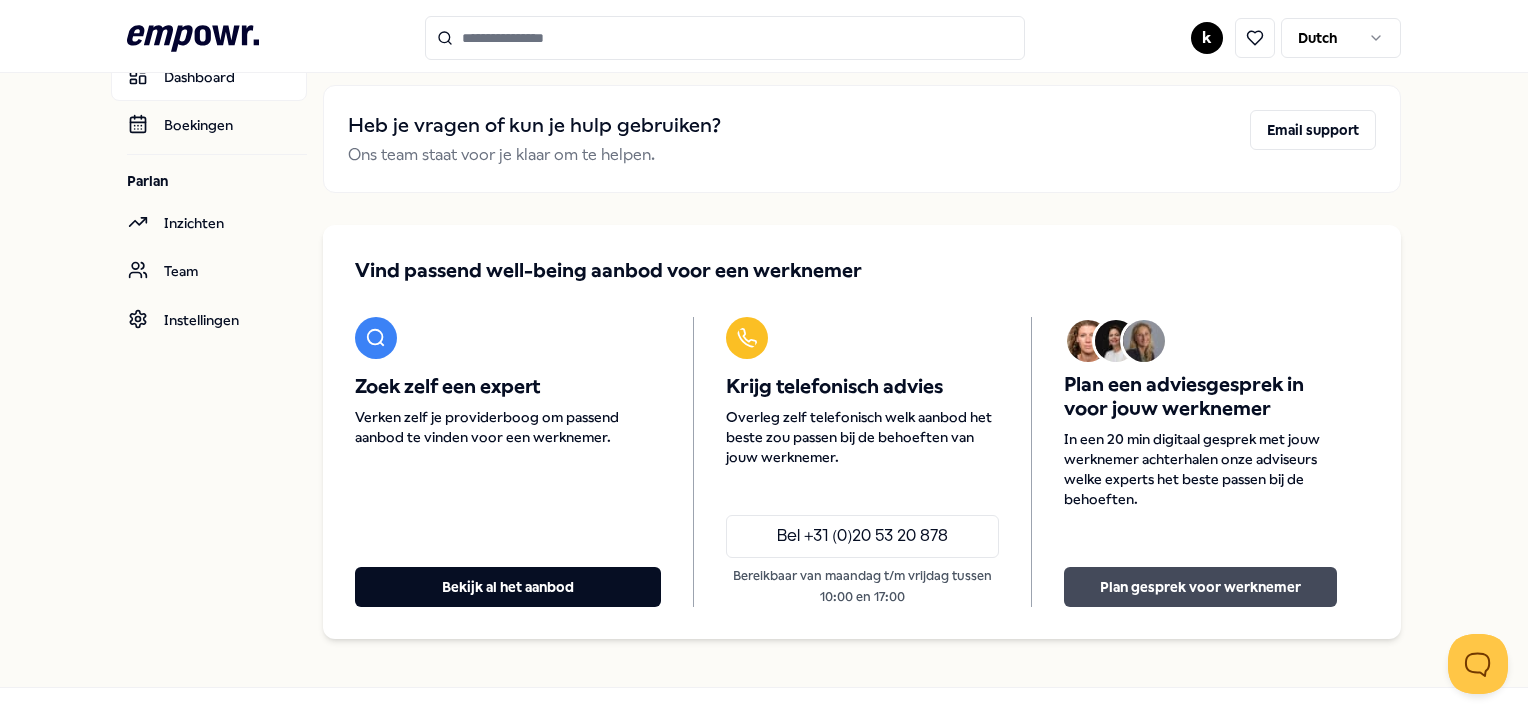click on "Plan gesprek voor werknemer" at bounding box center (1200, 587) 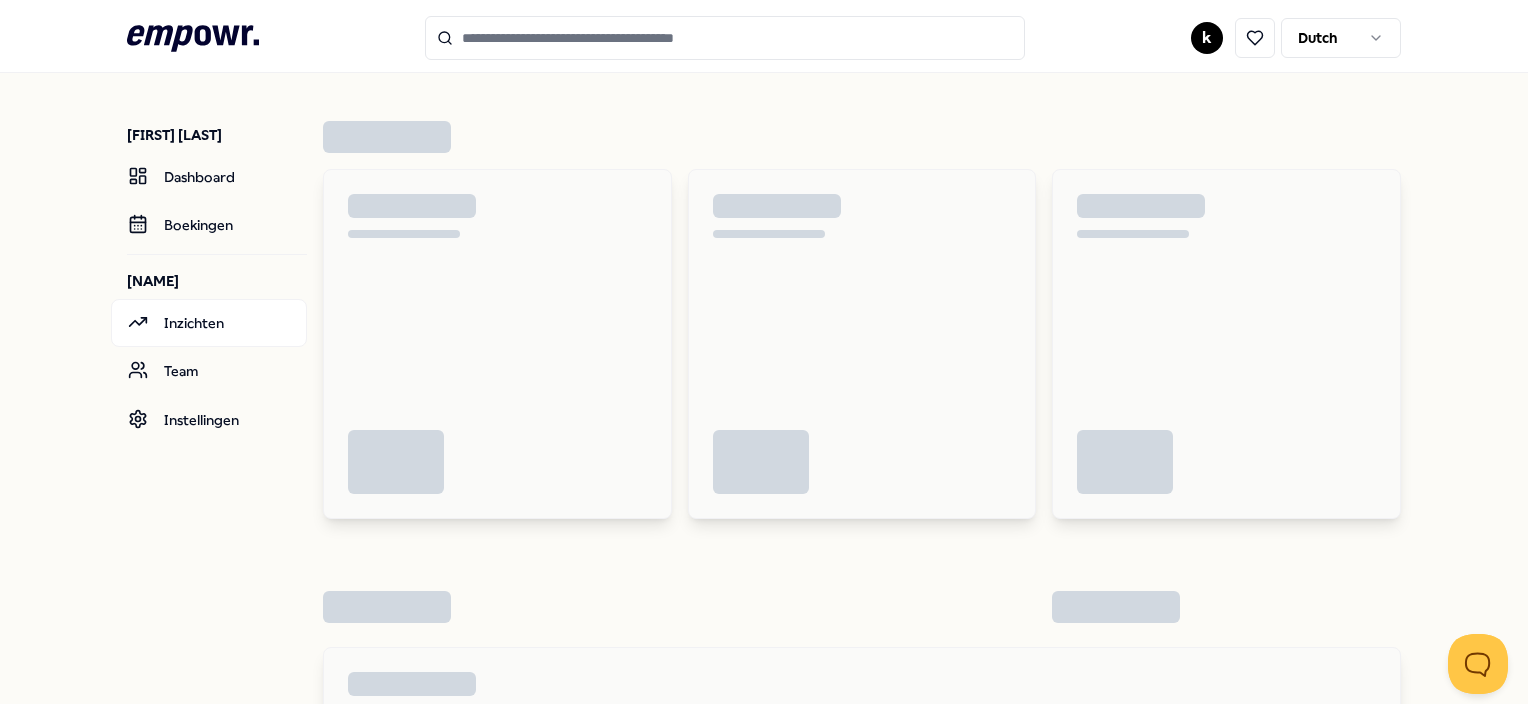 scroll, scrollTop: 0, scrollLeft: 0, axis: both 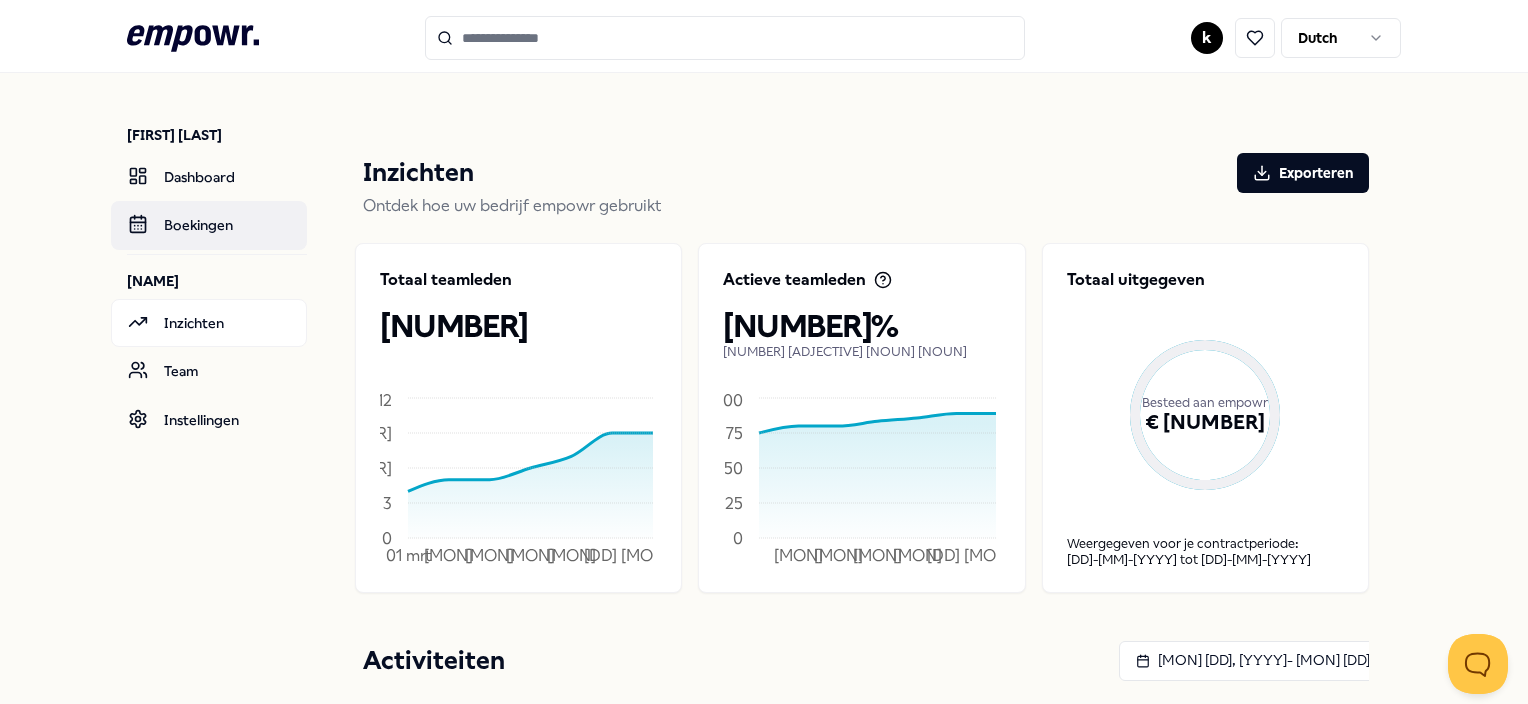 click on "Boekingen" at bounding box center [209, 225] 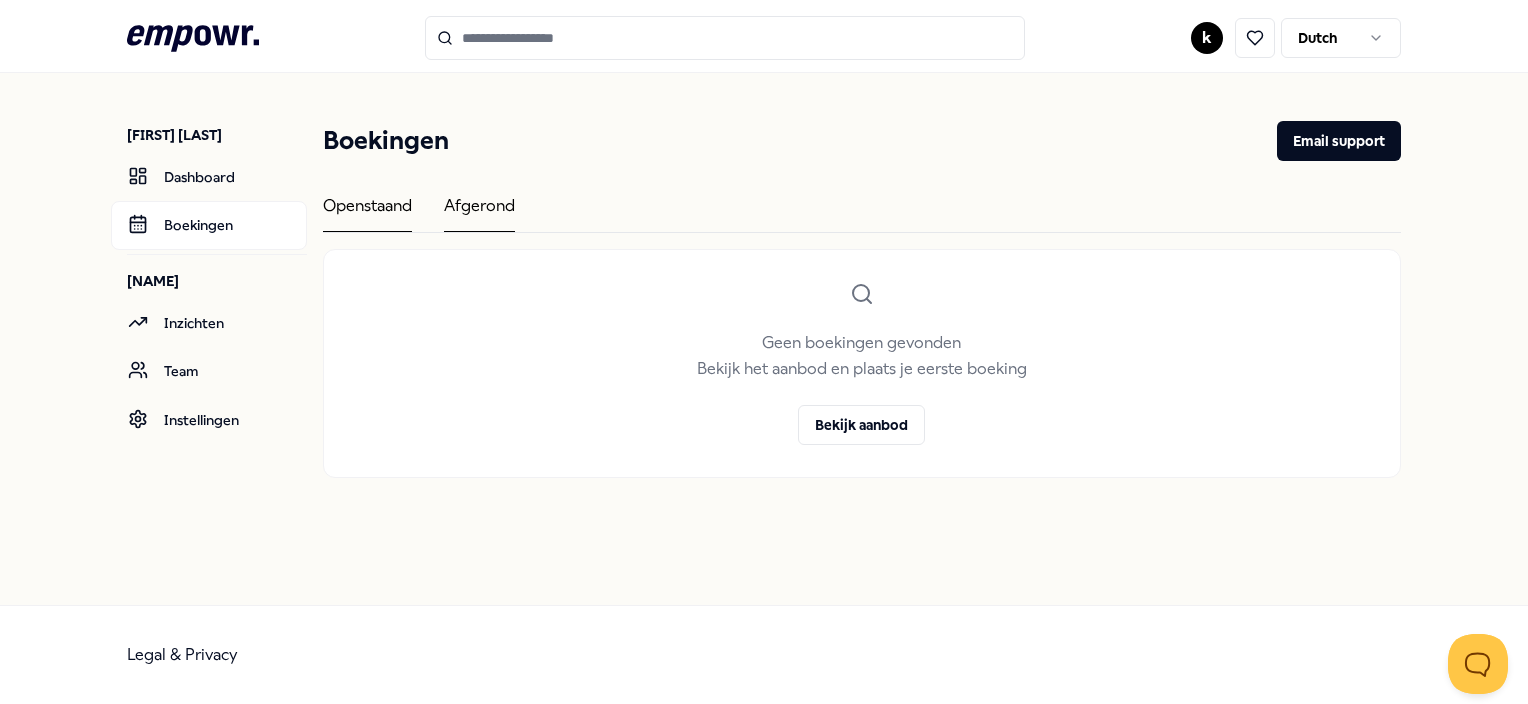 click on "Afgerond" at bounding box center [479, 212] 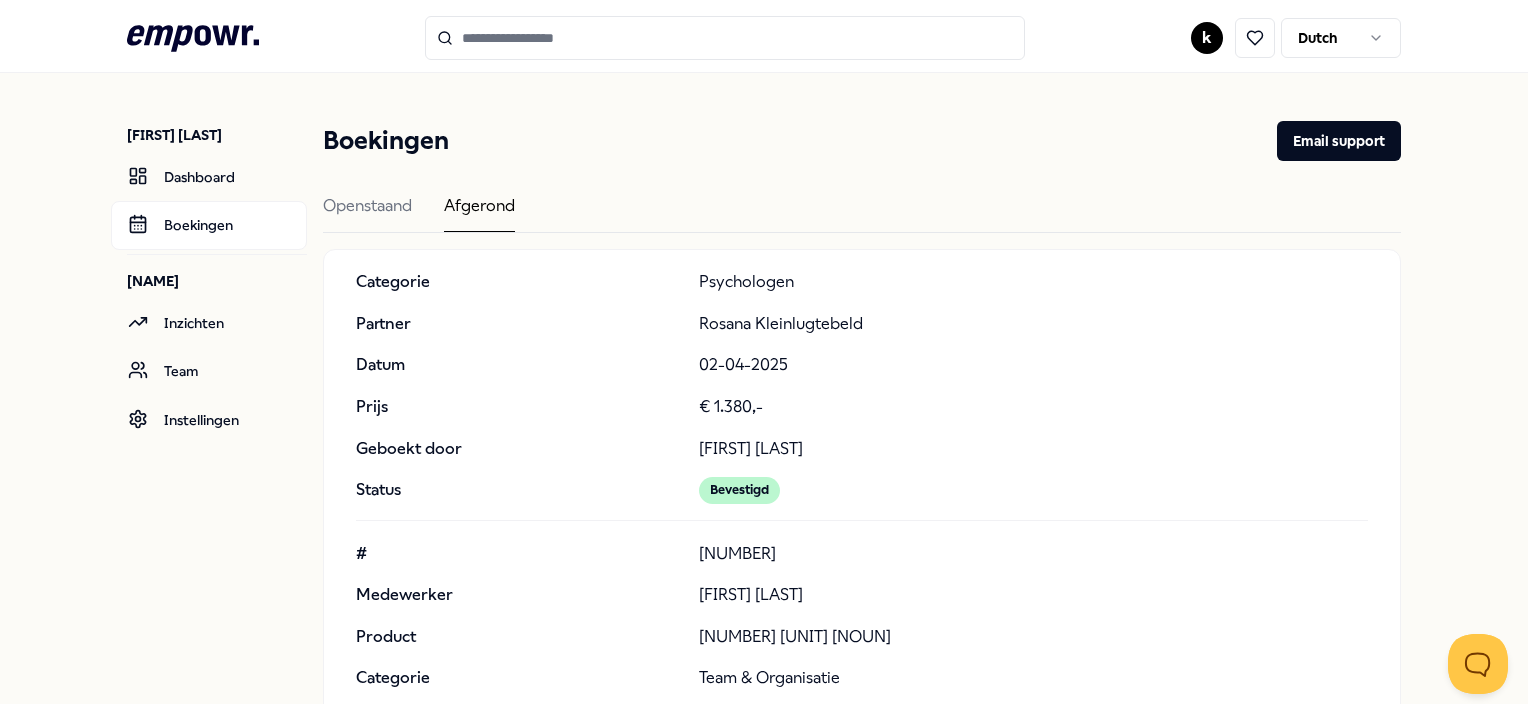 scroll, scrollTop: 8200, scrollLeft: 0, axis: vertical 